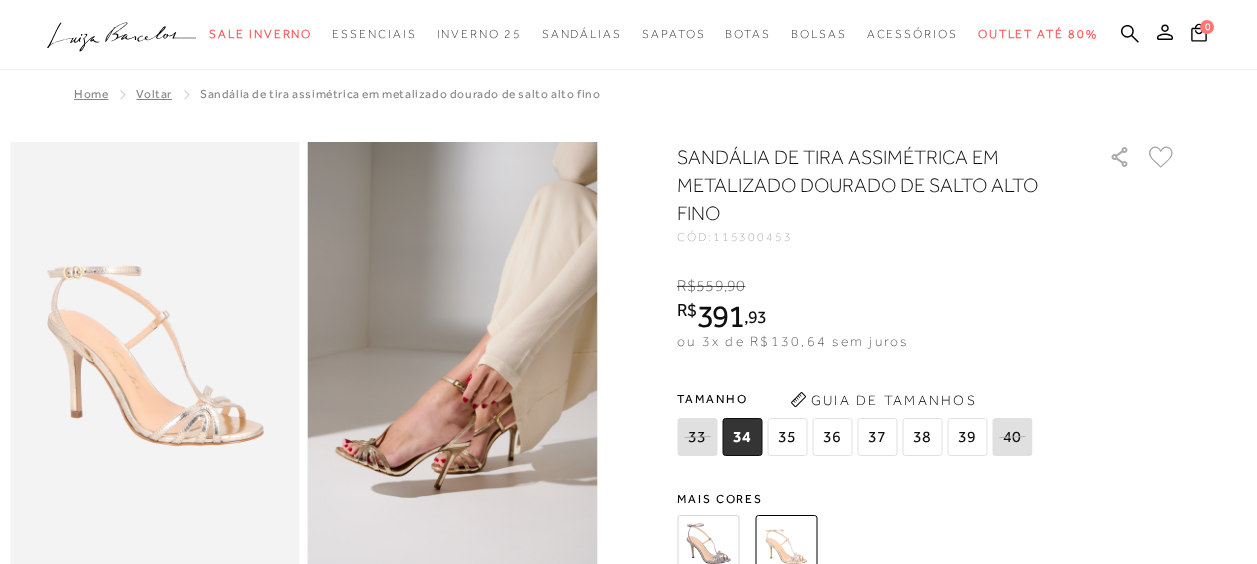 scroll, scrollTop: 1000, scrollLeft: 0, axis: vertical 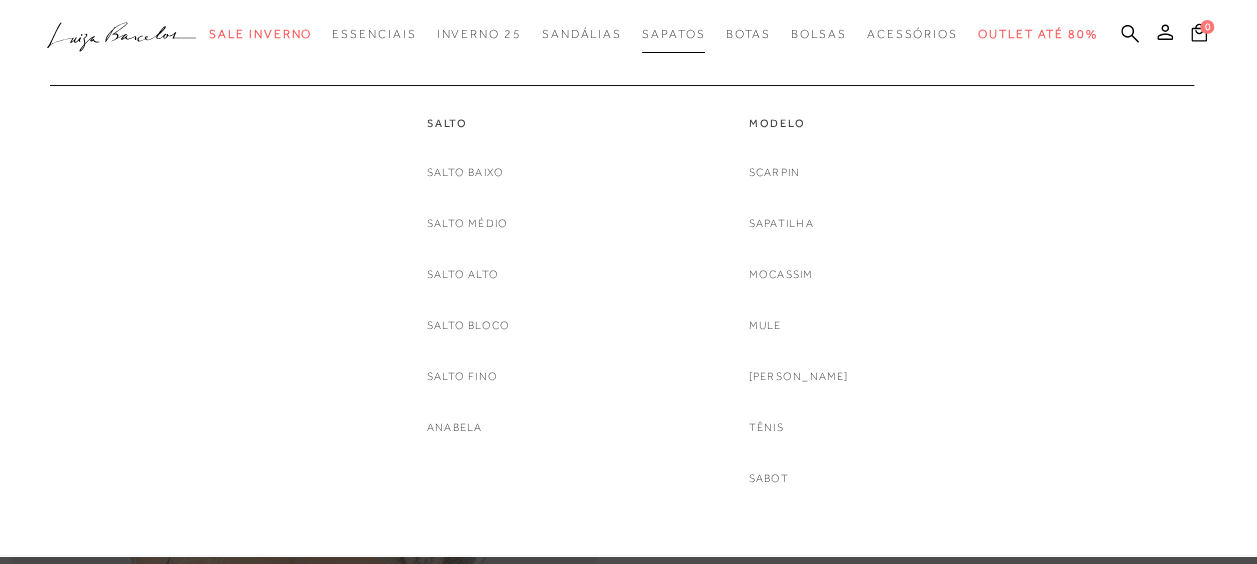 click on "Sapatos" at bounding box center (673, 34) 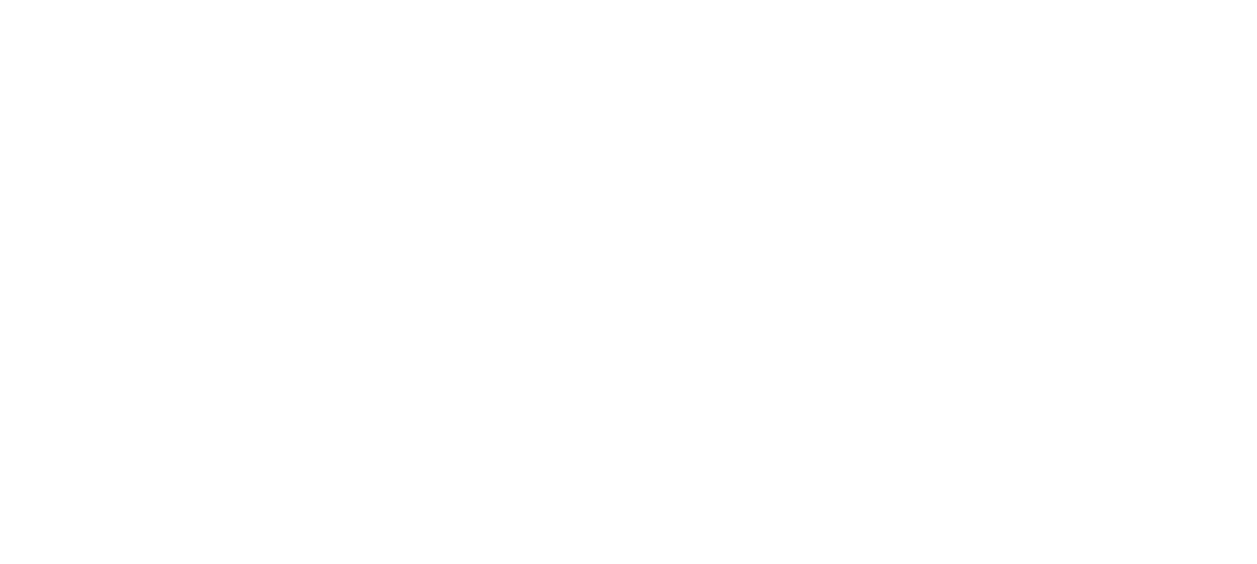 scroll, scrollTop: 0, scrollLeft: 0, axis: both 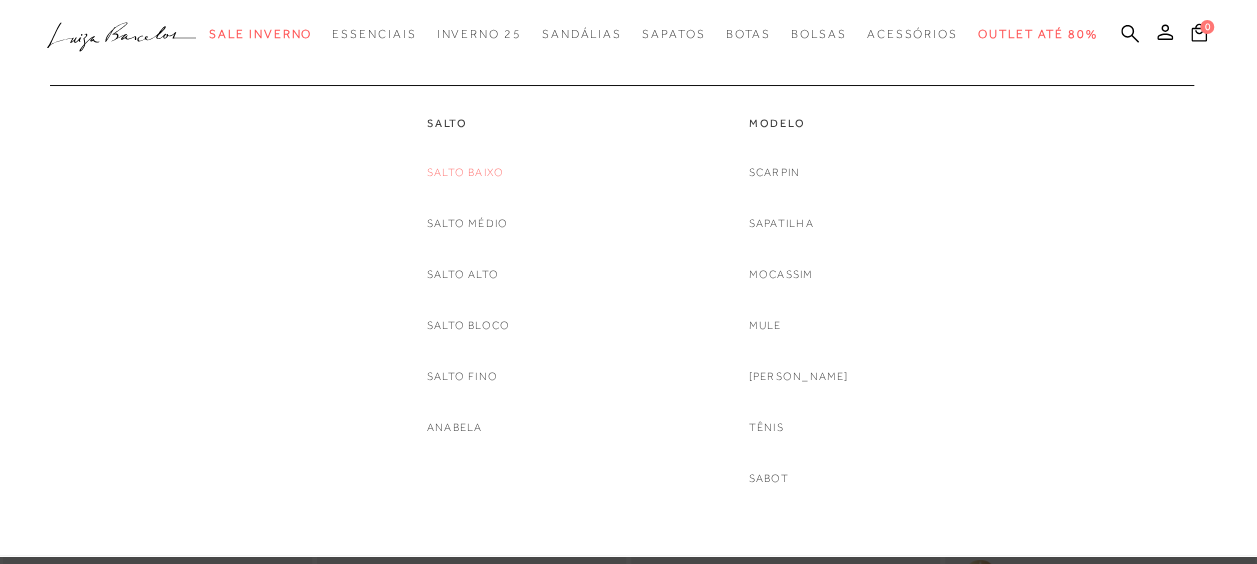 click on "Salto Baixo" at bounding box center [465, 172] 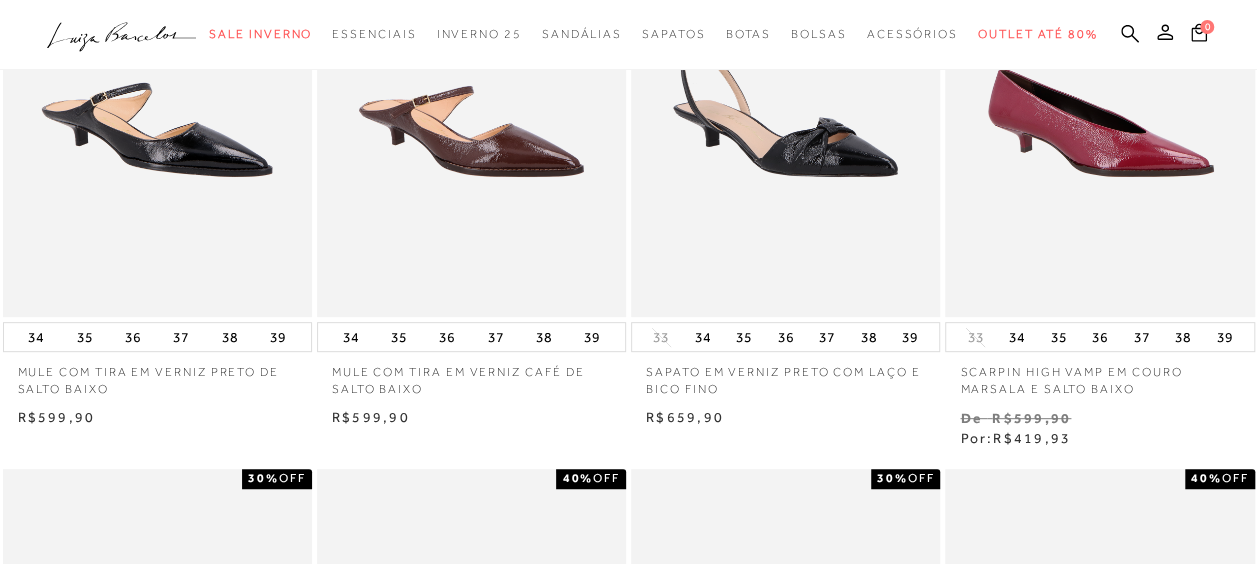 scroll, scrollTop: 100, scrollLeft: 0, axis: vertical 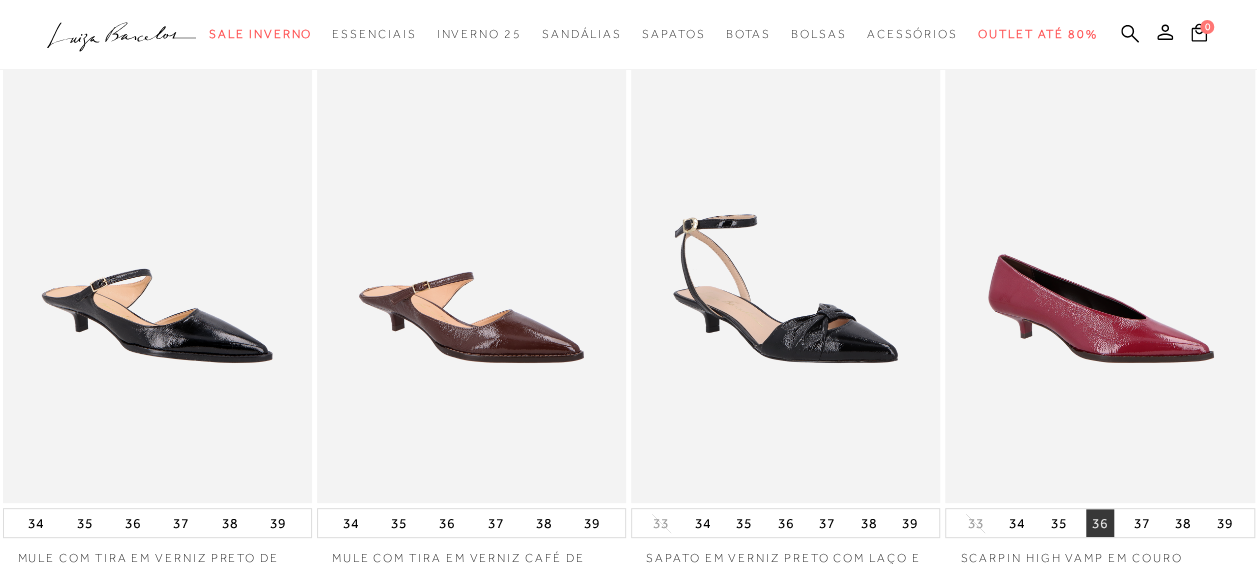 click on "36" at bounding box center [1100, 523] 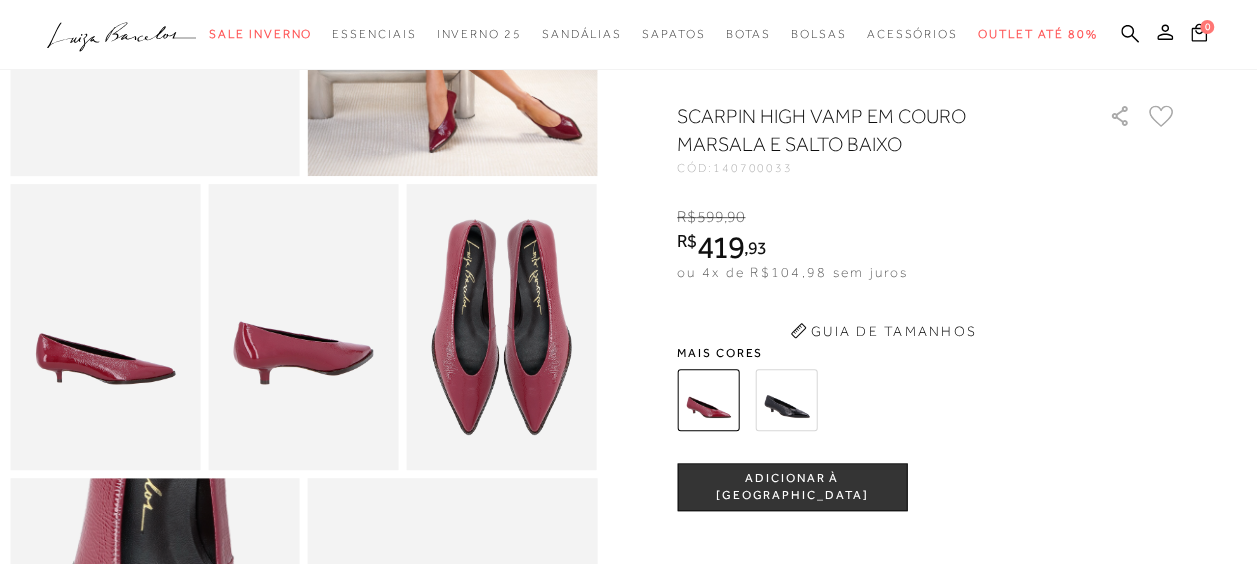 scroll, scrollTop: 0, scrollLeft: 0, axis: both 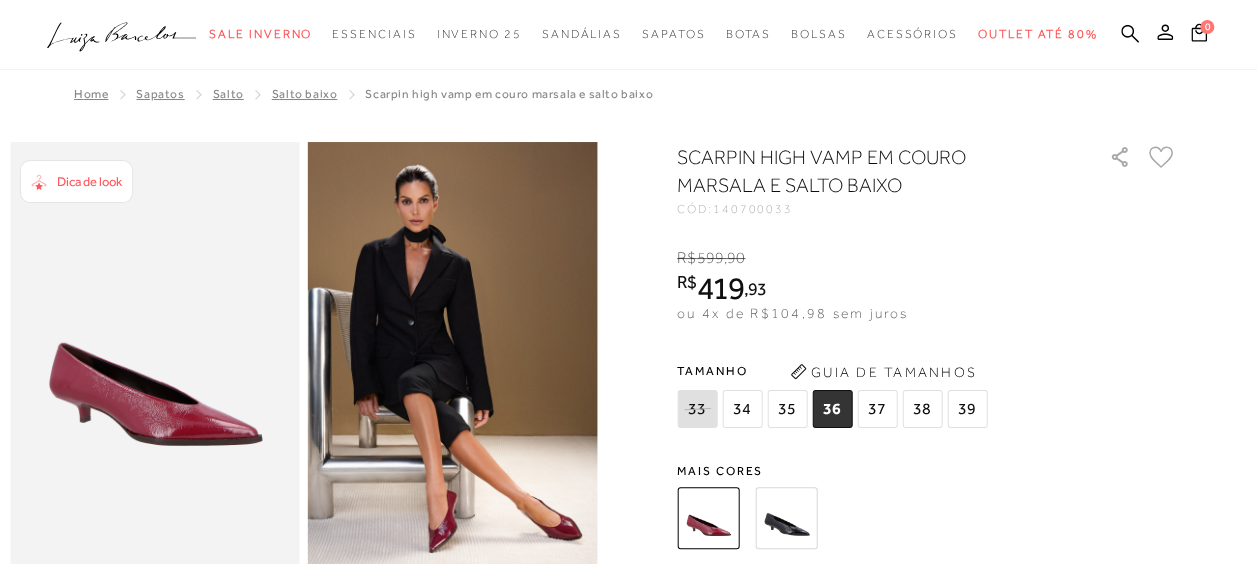 click at bounding box center [786, 518] 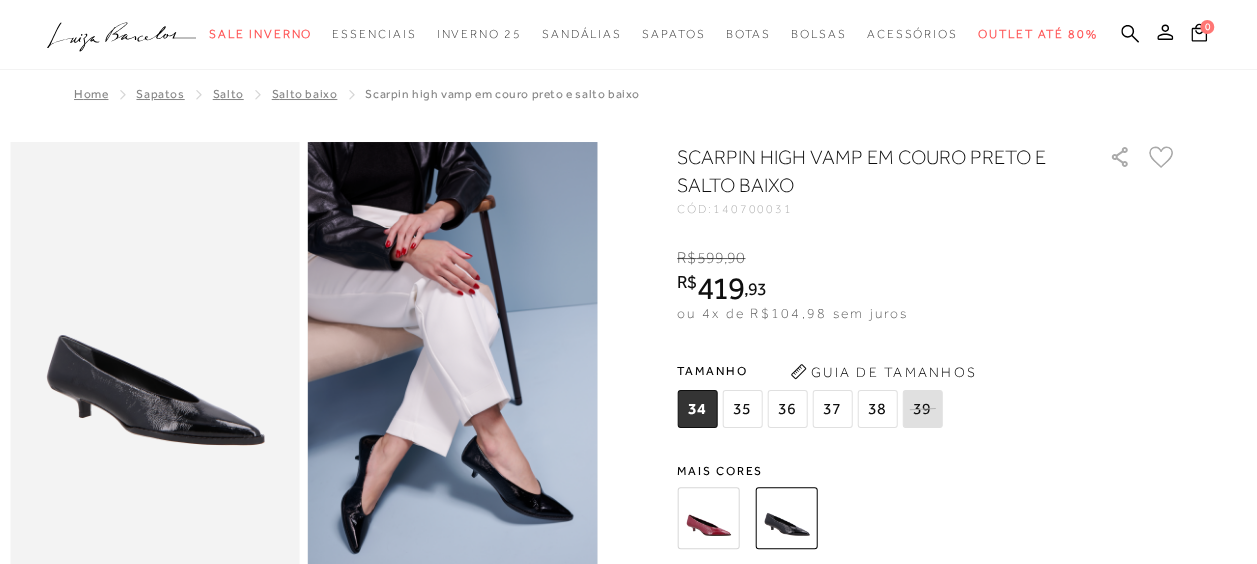 scroll, scrollTop: 0, scrollLeft: 0, axis: both 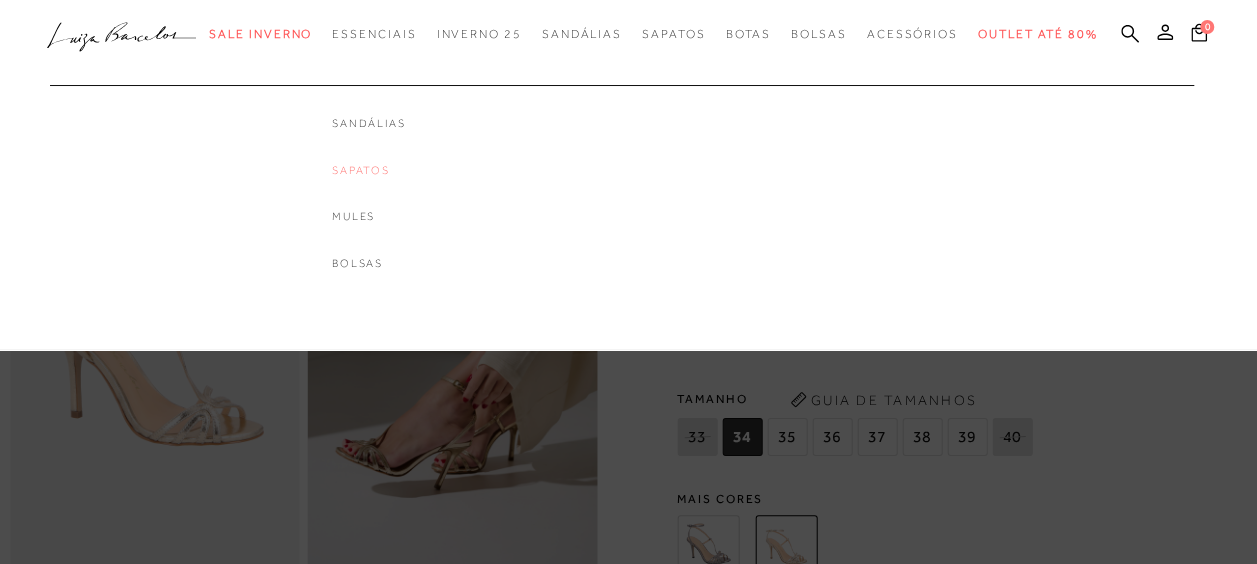 click on "Sapatos" at bounding box center [368, 170] 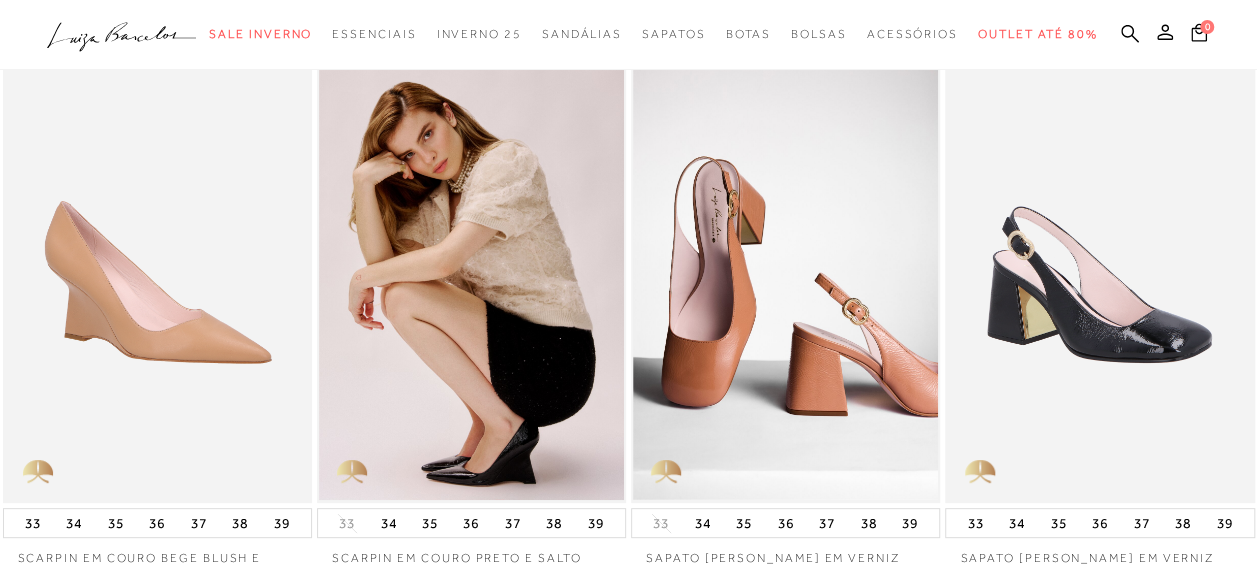 scroll, scrollTop: 0, scrollLeft: 0, axis: both 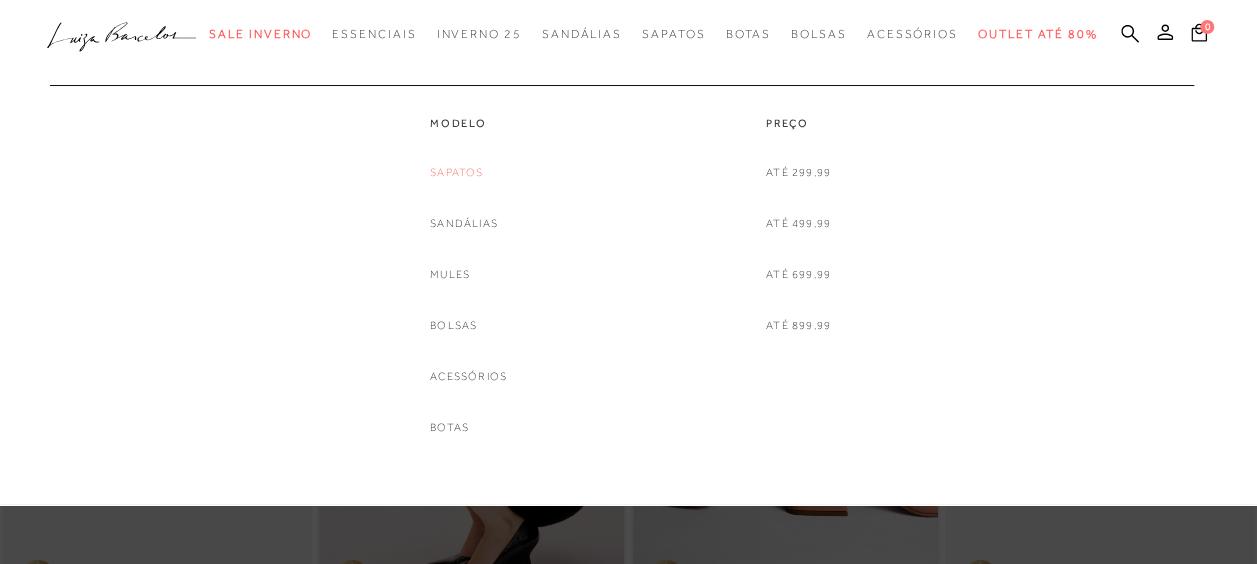 click on "Sapatos" at bounding box center (456, 172) 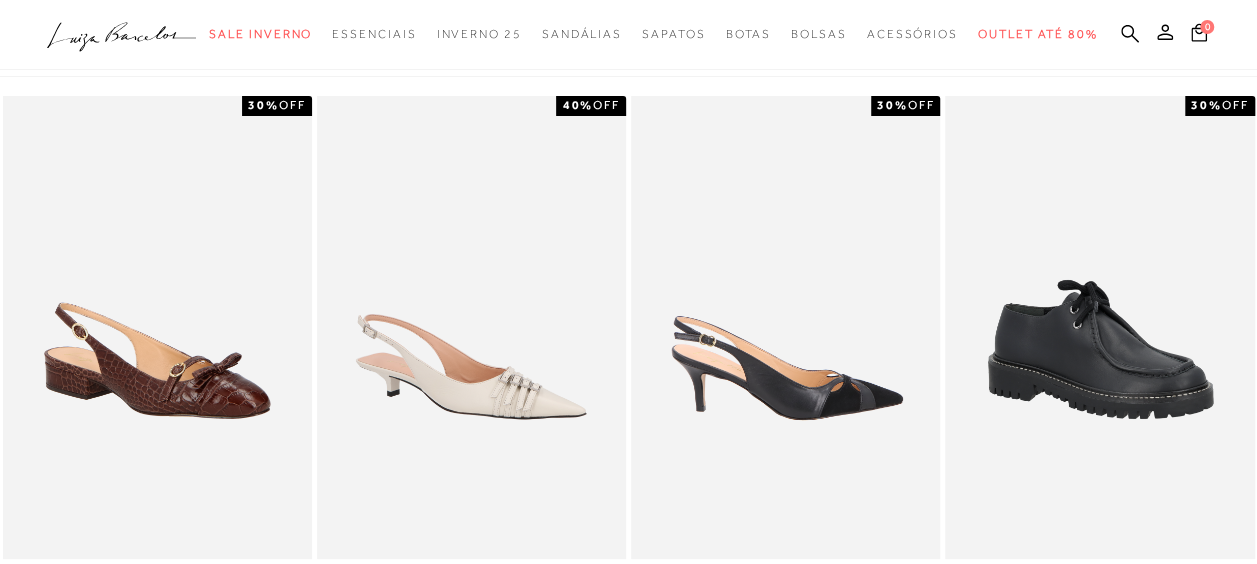scroll, scrollTop: 0, scrollLeft: 0, axis: both 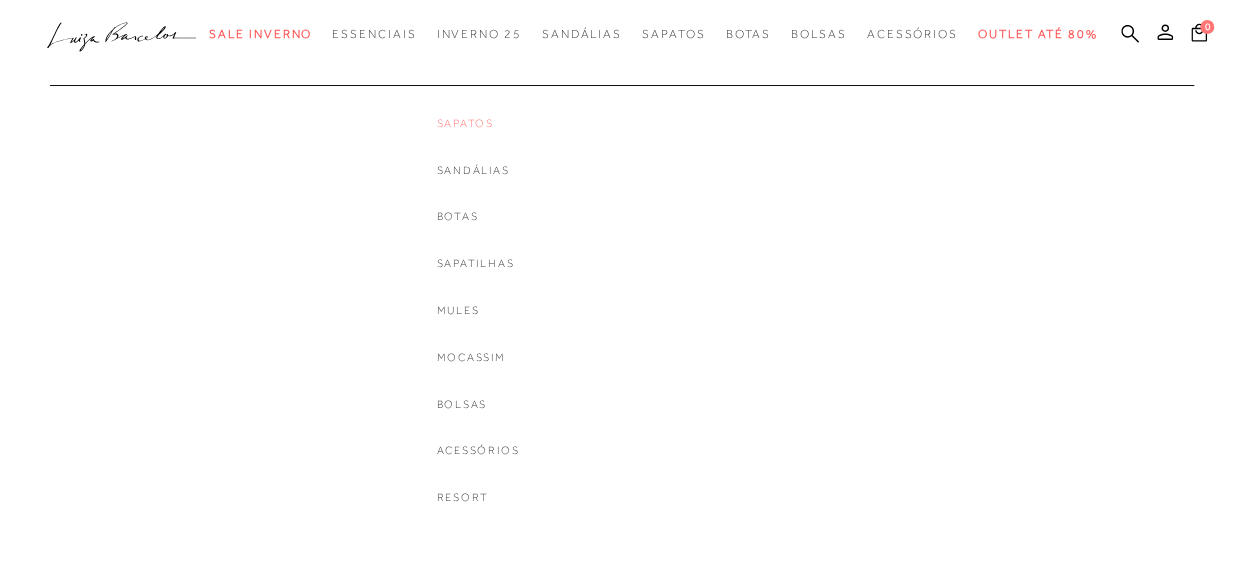 click on "Sapatos" at bounding box center [478, 123] 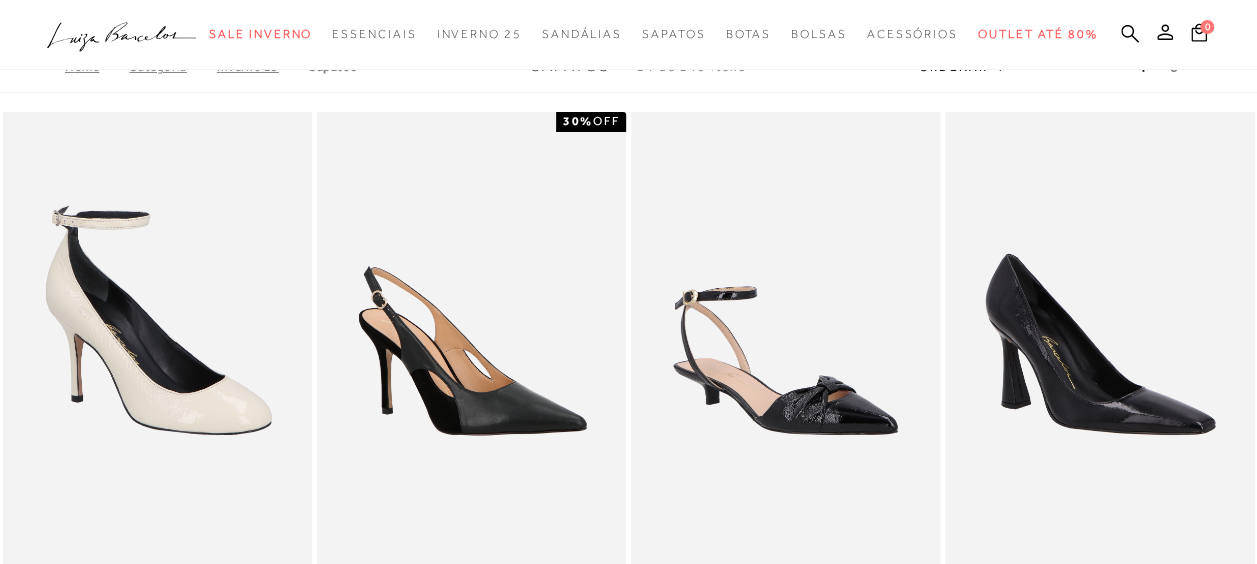 scroll, scrollTop: 0, scrollLeft: 0, axis: both 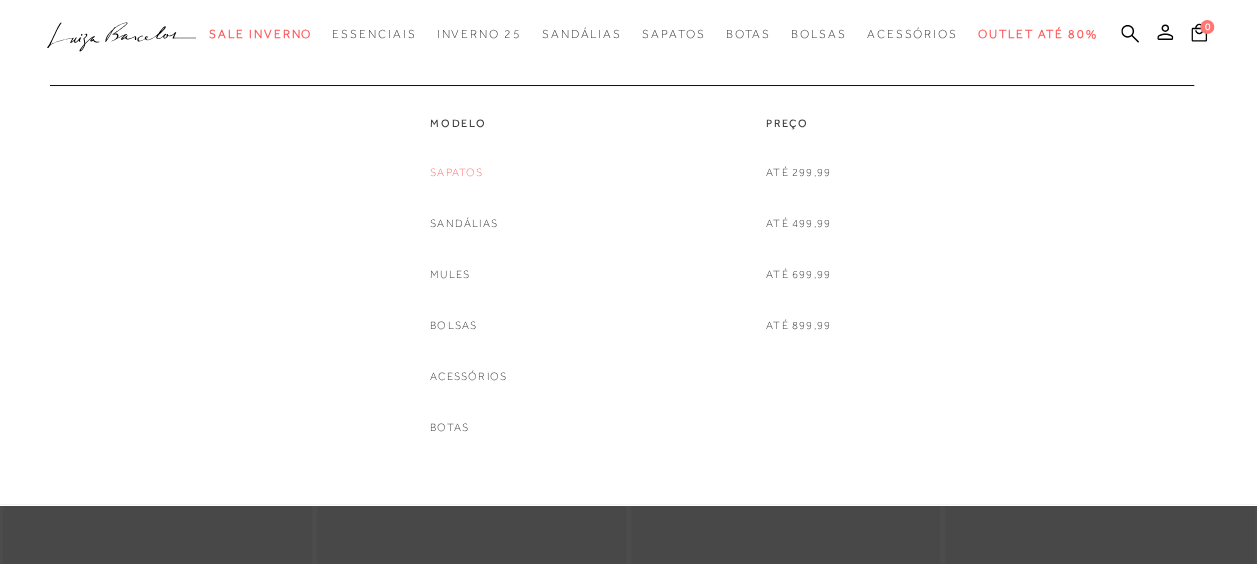 click on "Sapatos" at bounding box center [456, 172] 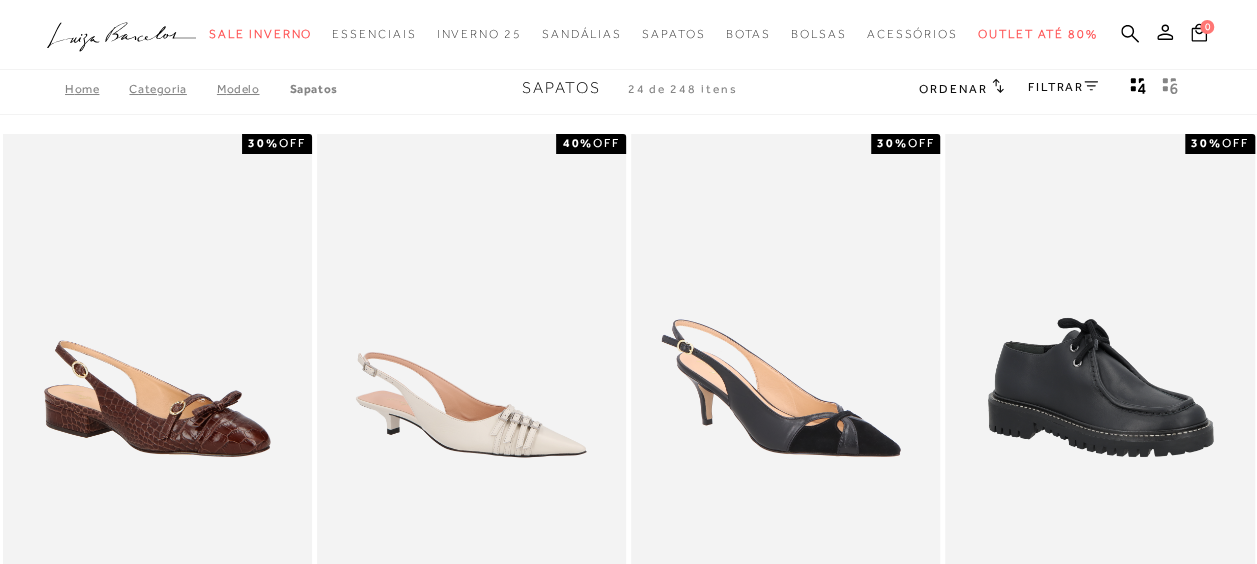 scroll, scrollTop: 0, scrollLeft: 0, axis: both 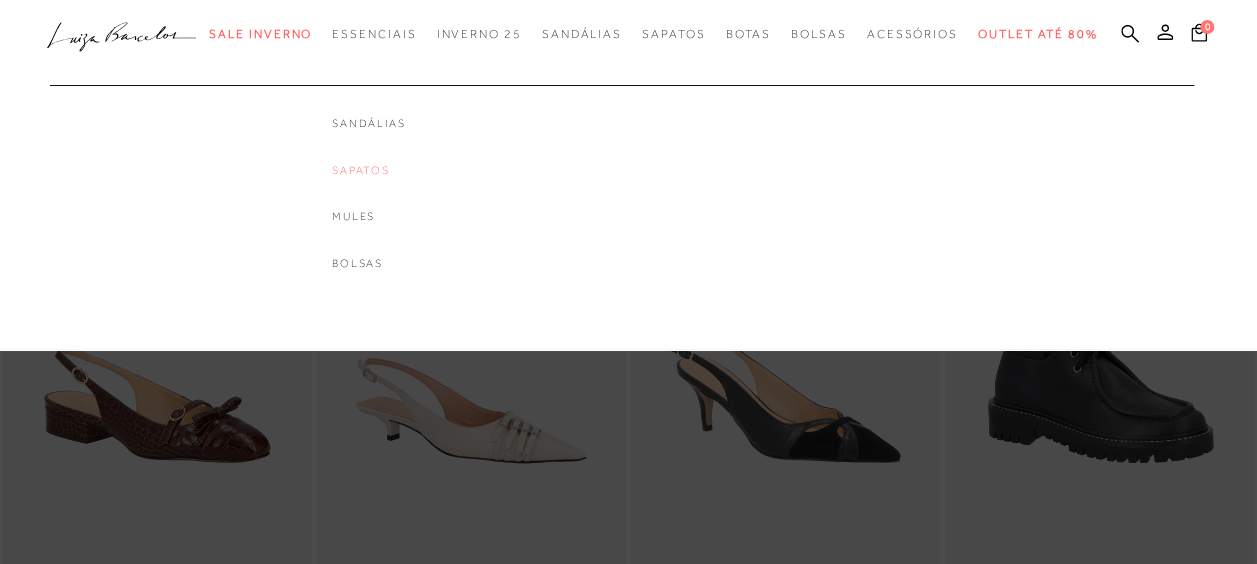 click on "Sapatos" at bounding box center (368, 170) 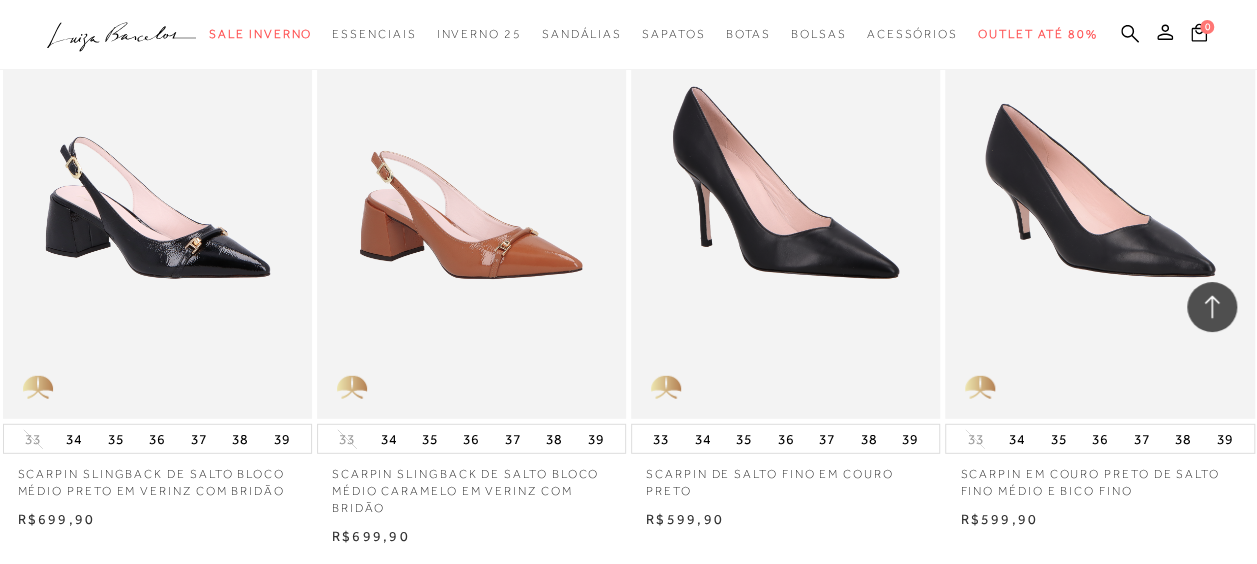 scroll, scrollTop: 2600, scrollLeft: 0, axis: vertical 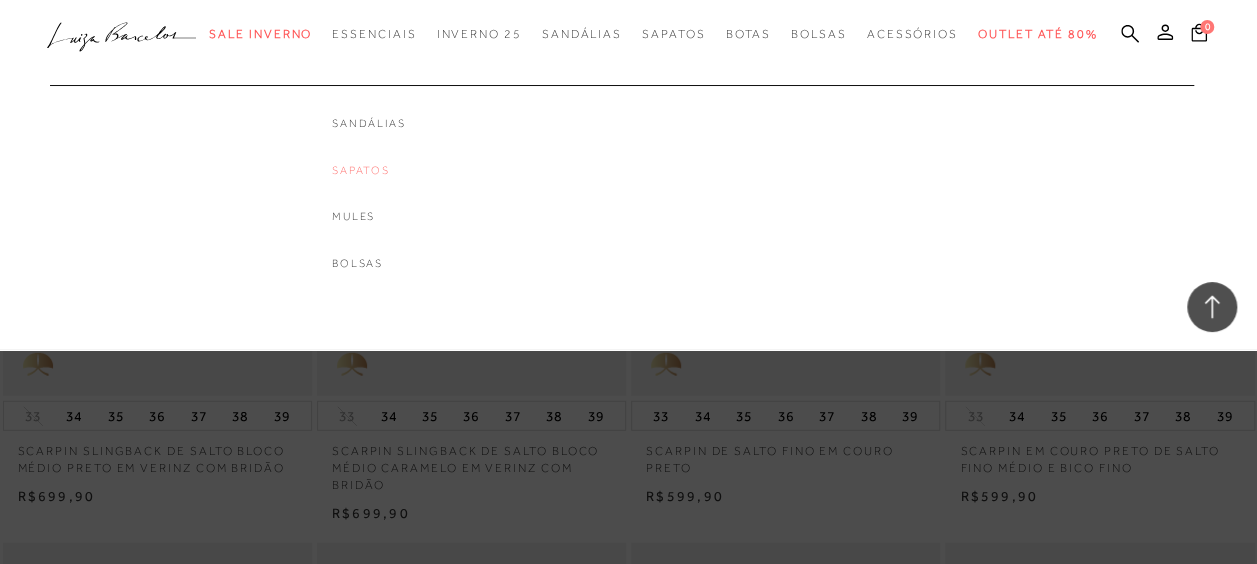 click on "Sapatos" at bounding box center (368, 170) 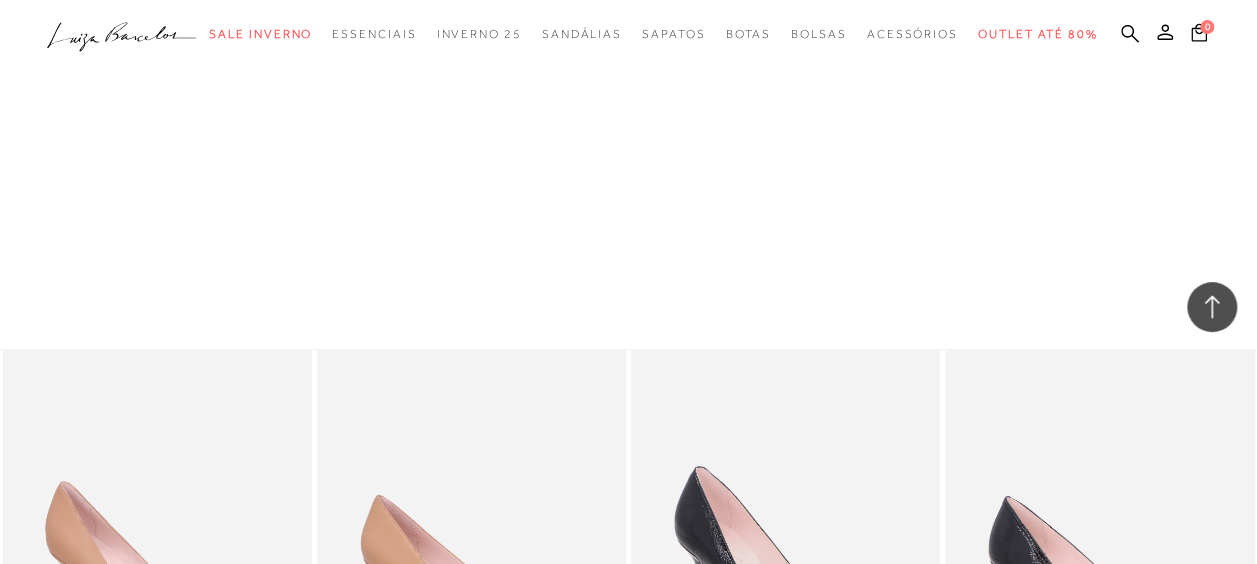 scroll, scrollTop: 2800, scrollLeft: 0, axis: vertical 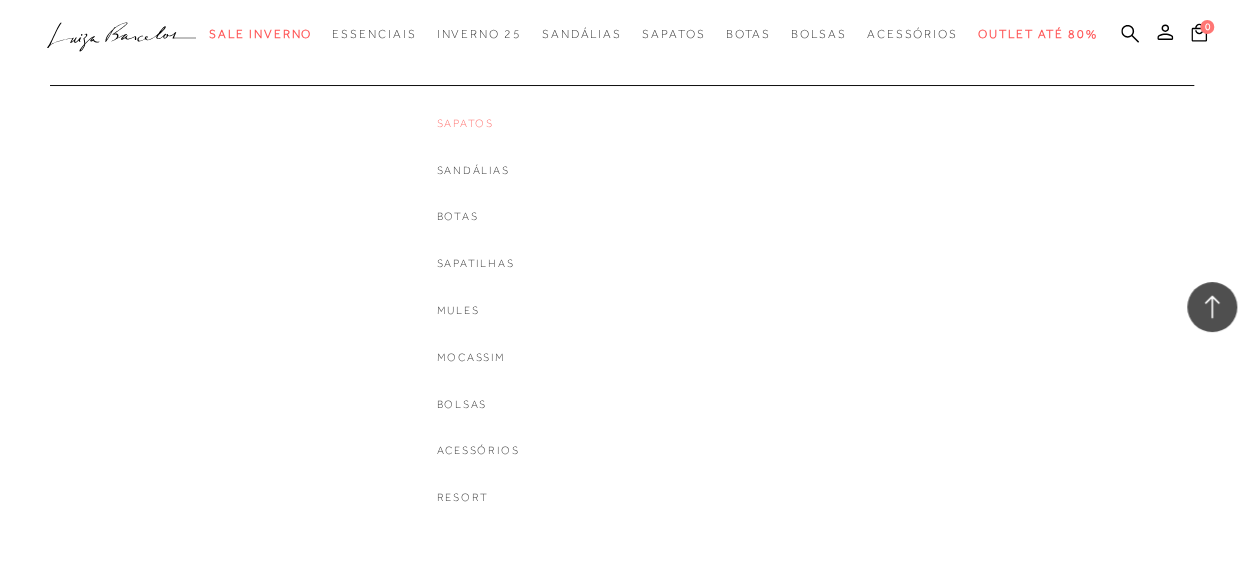 click on "Sapatos" at bounding box center [478, 123] 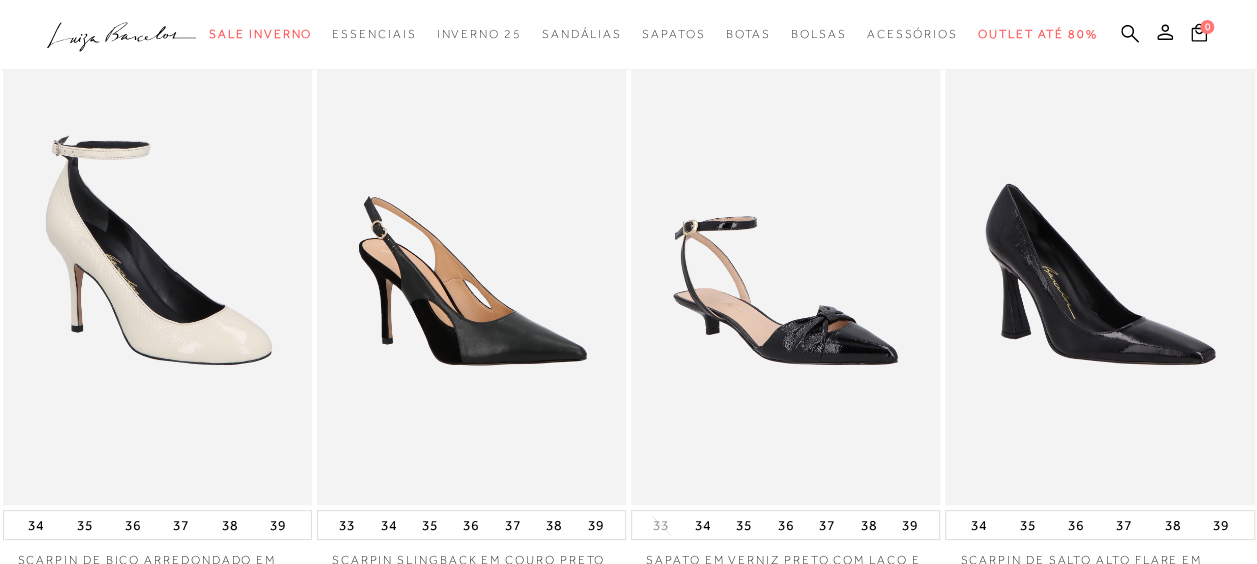 scroll, scrollTop: 0, scrollLeft: 0, axis: both 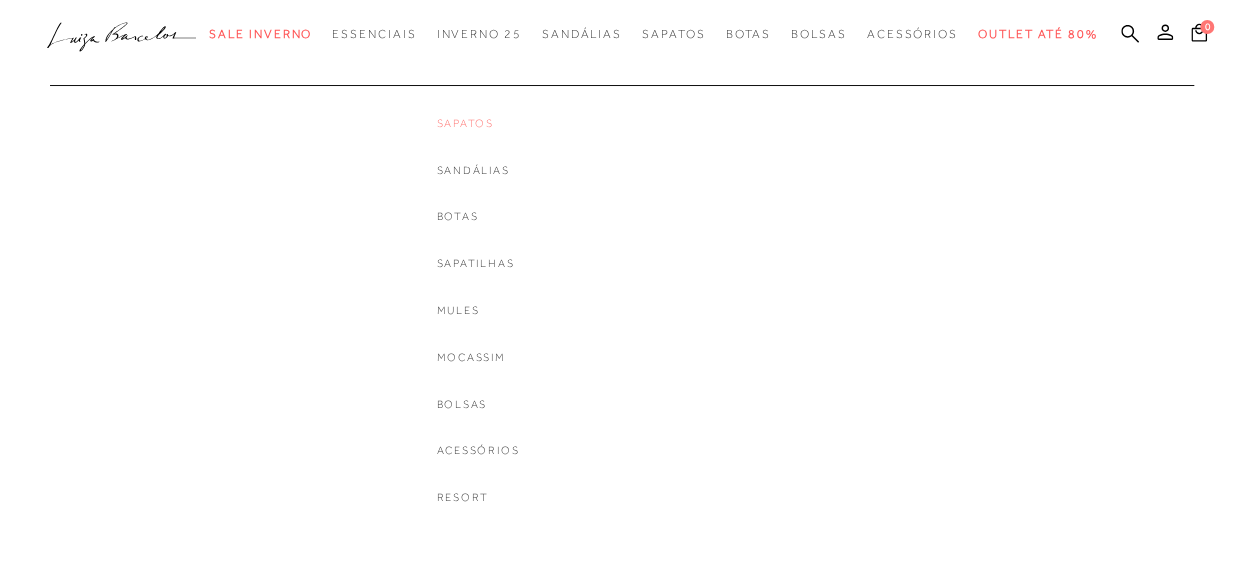 click on "Sapatos" at bounding box center (478, 123) 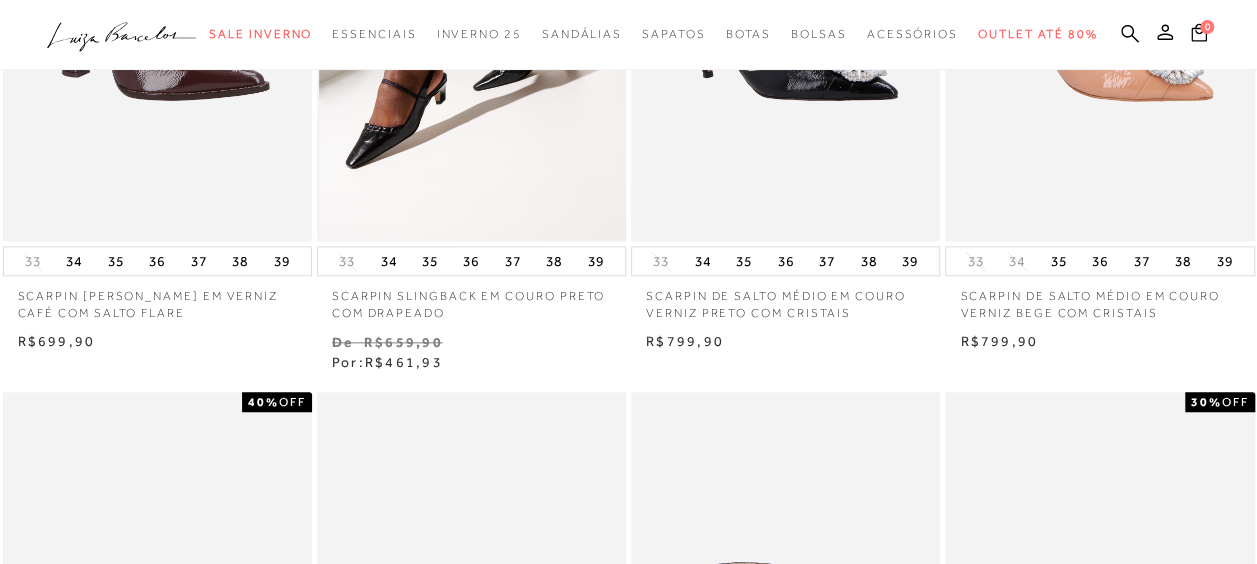 scroll, scrollTop: 1000, scrollLeft: 0, axis: vertical 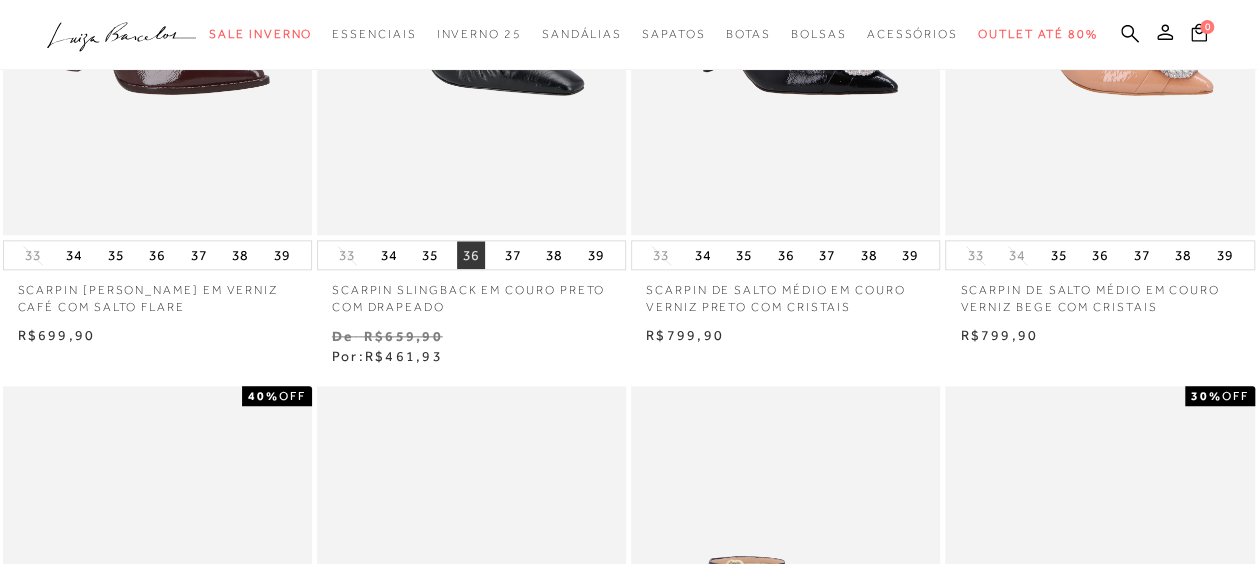 click on "36" at bounding box center (471, 255) 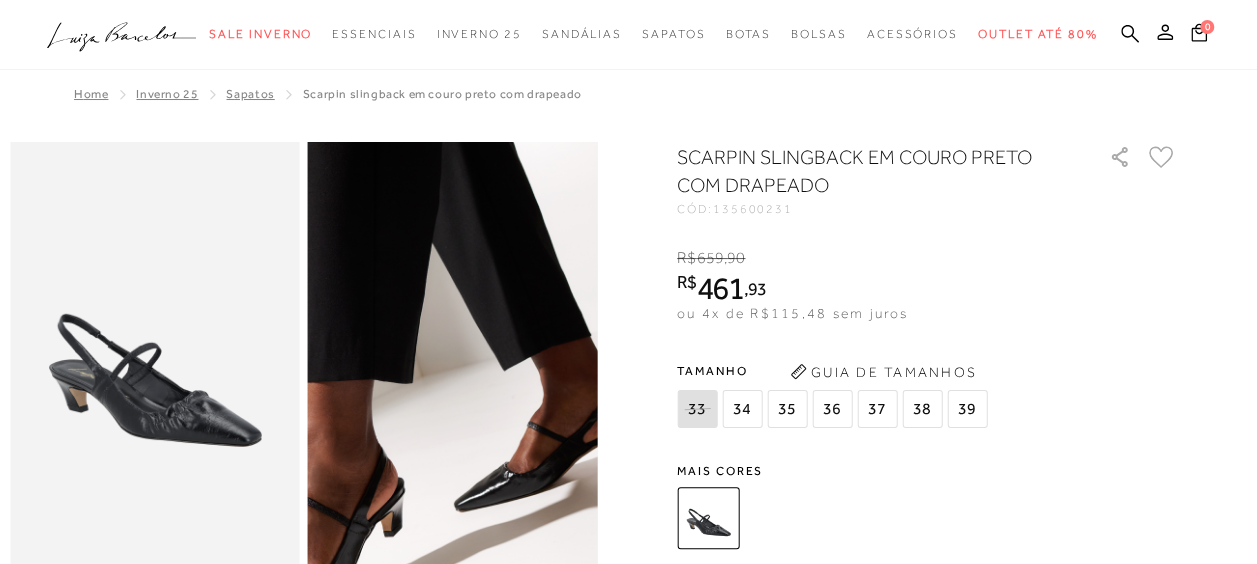 scroll, scrollTop: 0, scrollLeft: 0, axis: both 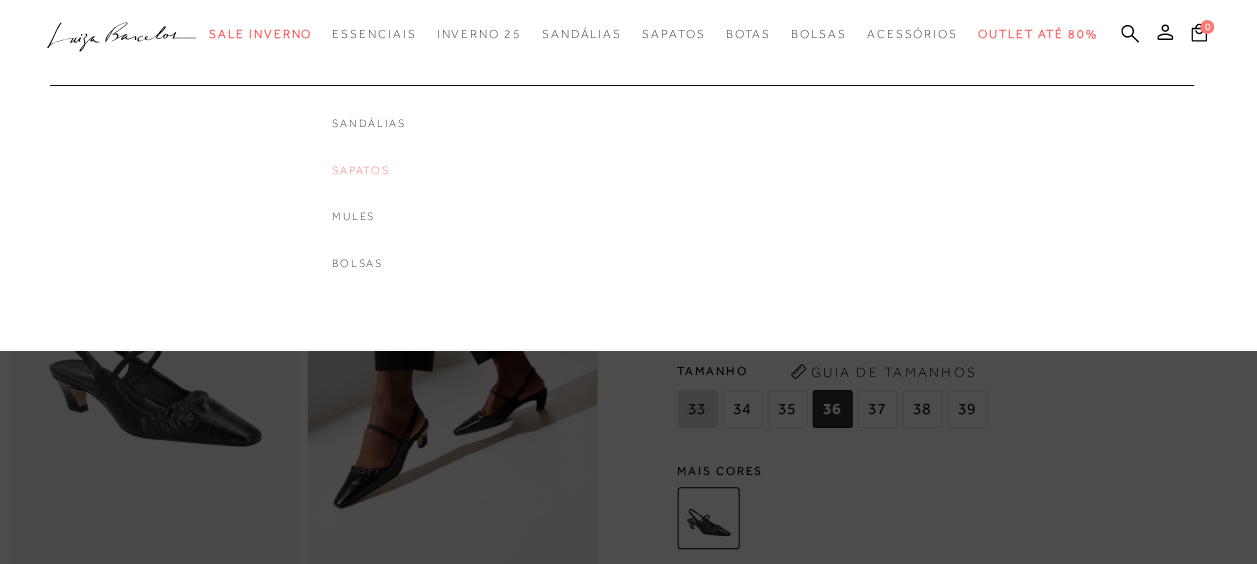 click on "Sapatos" at bounding box center (368, 170) 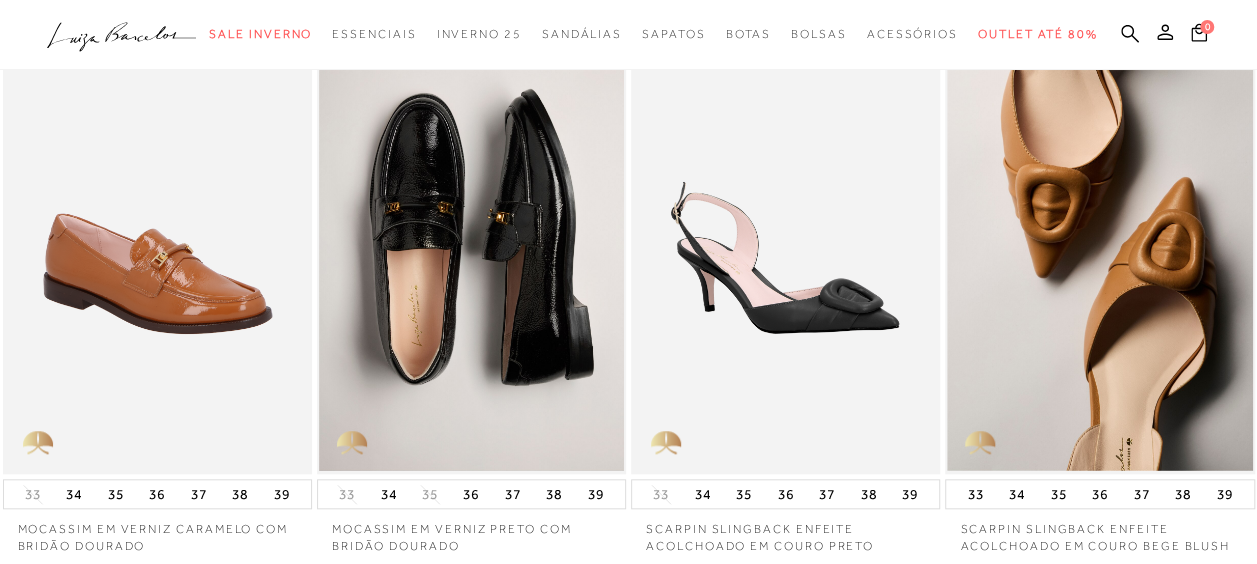 scroll, scrollTop: 800, scrollLeft: 0, axis: vertical 